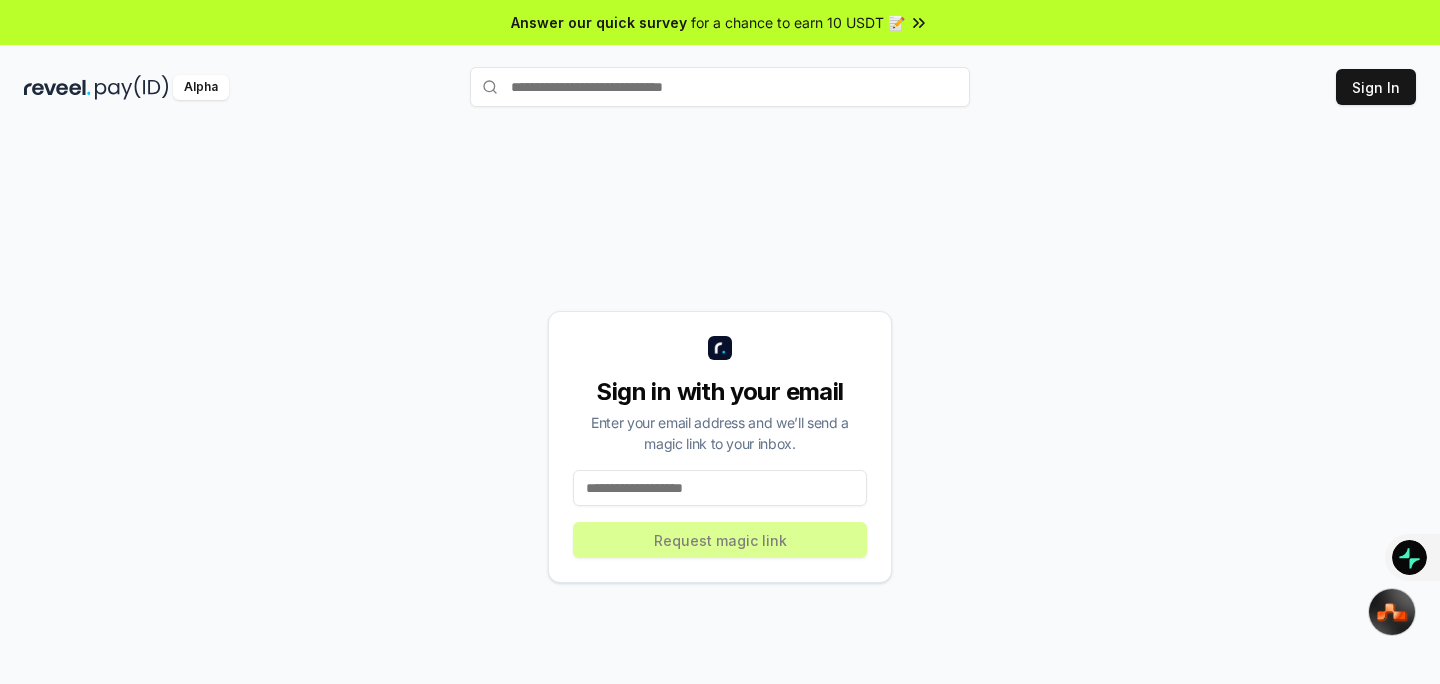 scroll, scrollTop: 0, scrollLeft: 0, axis: both 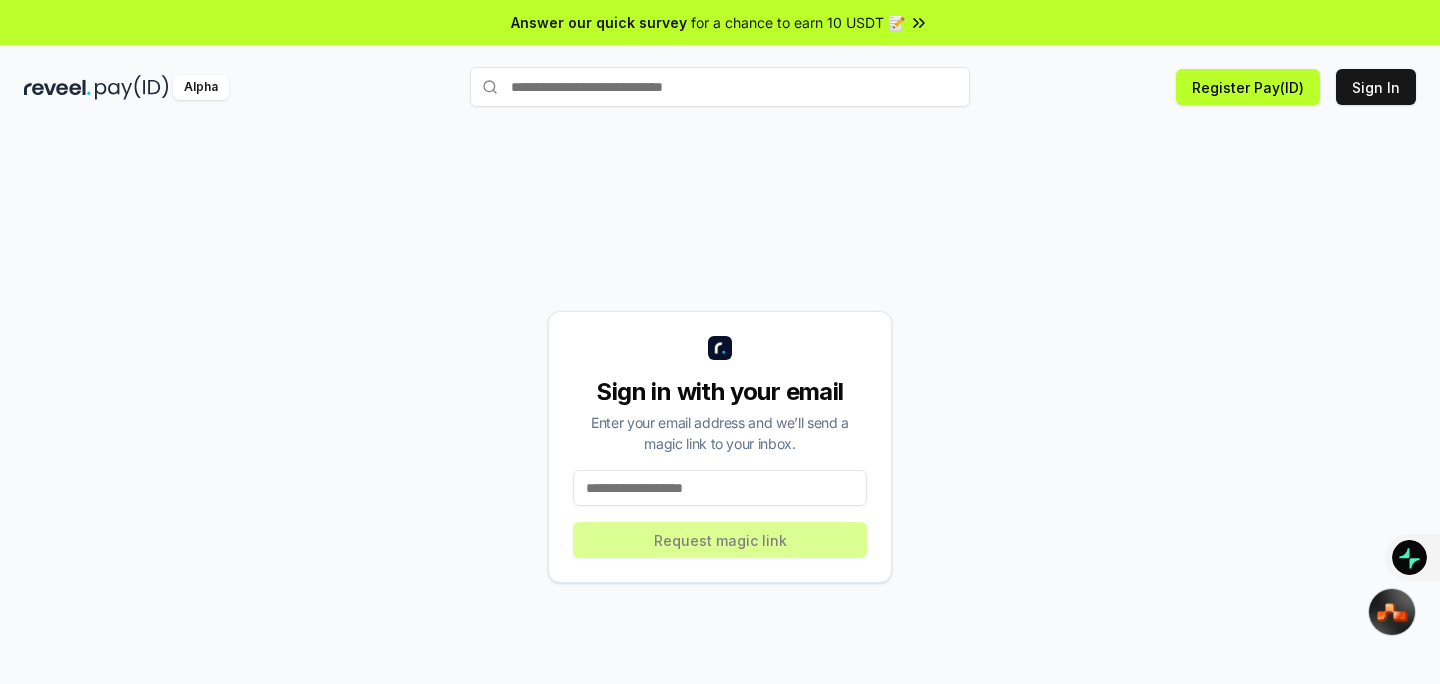 click at bounding box center [720, 488] 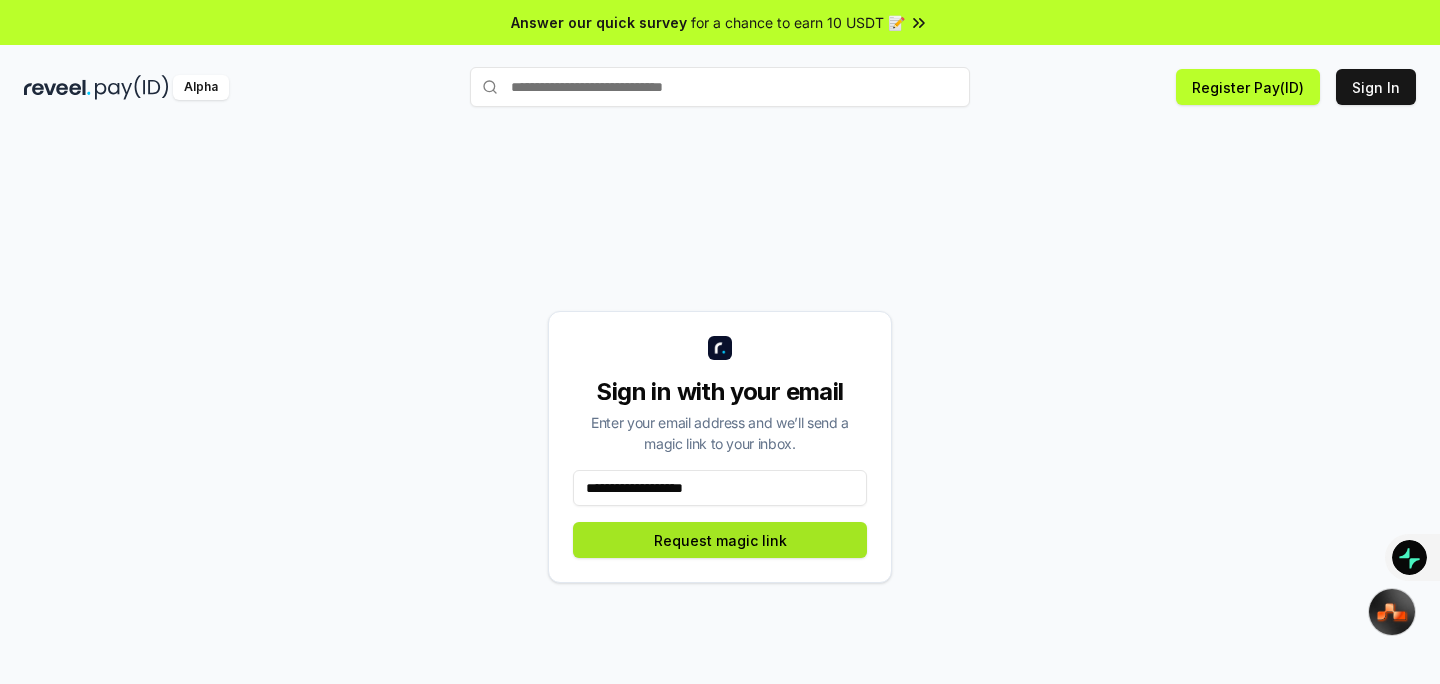 type on "**********" 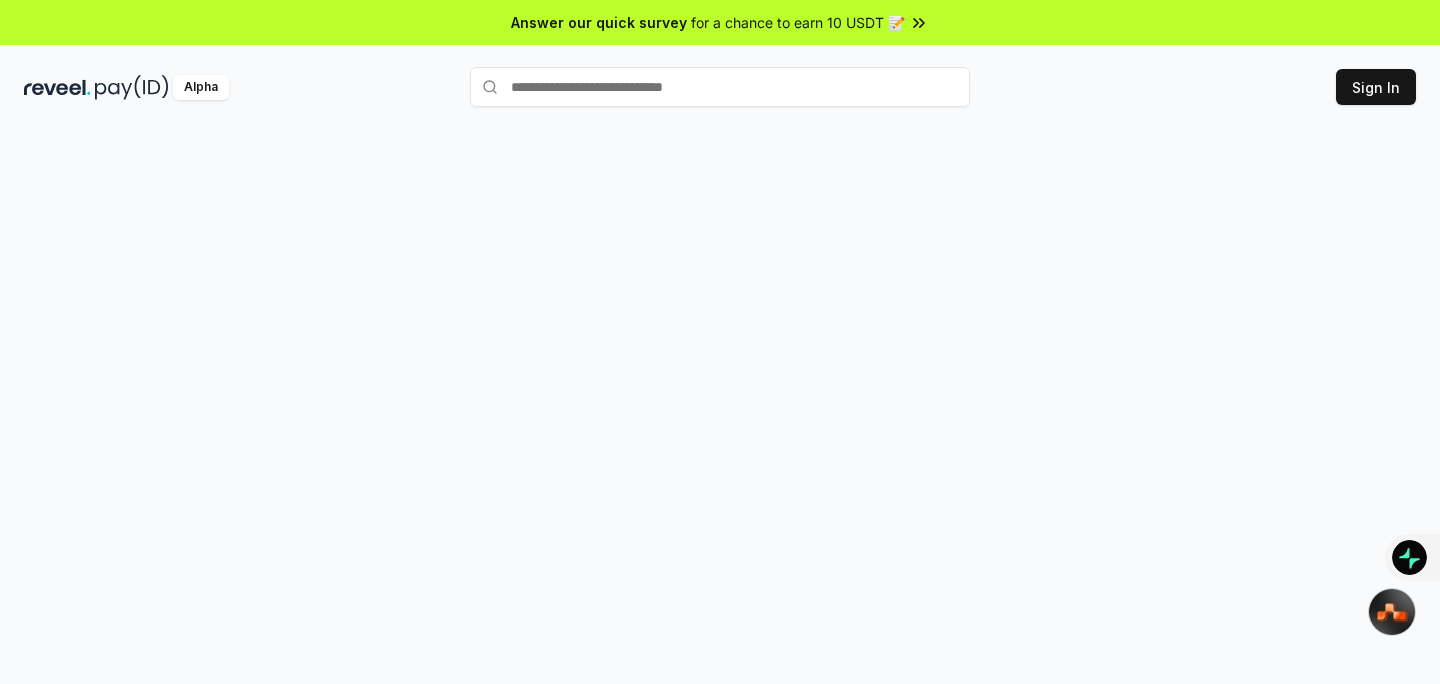 scroll, scrollTop: 0, scrollLeft: 0, axis: both 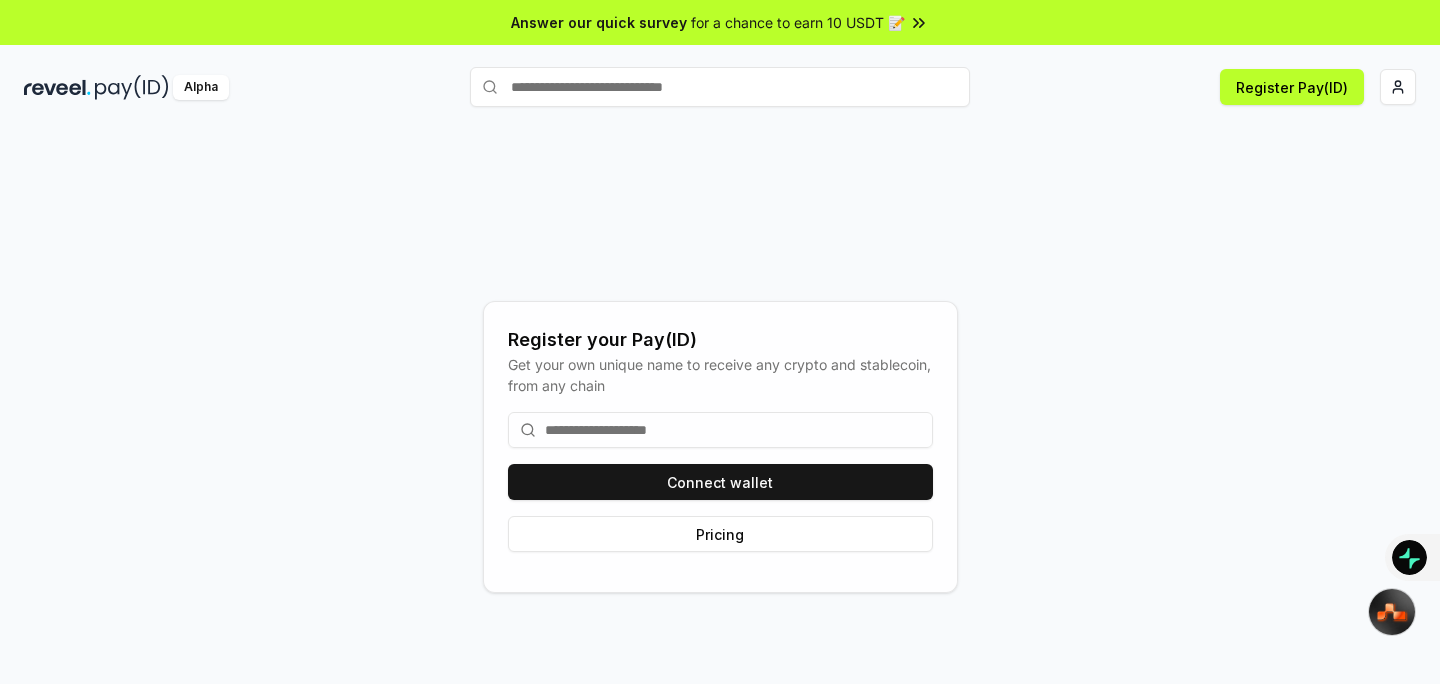 click on "Connect wallet Pricing" at bounding box center [720, 482] 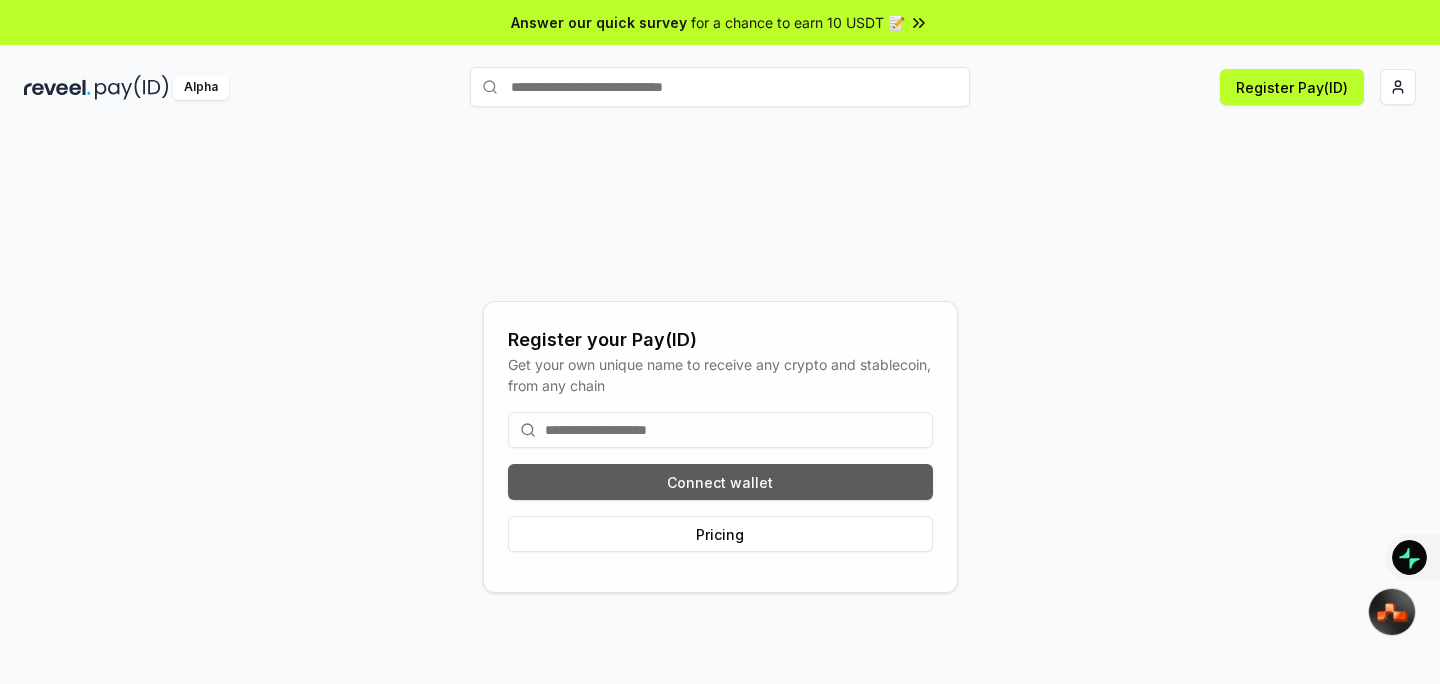click on "Connect wallet" at bounding box center [720, 482] 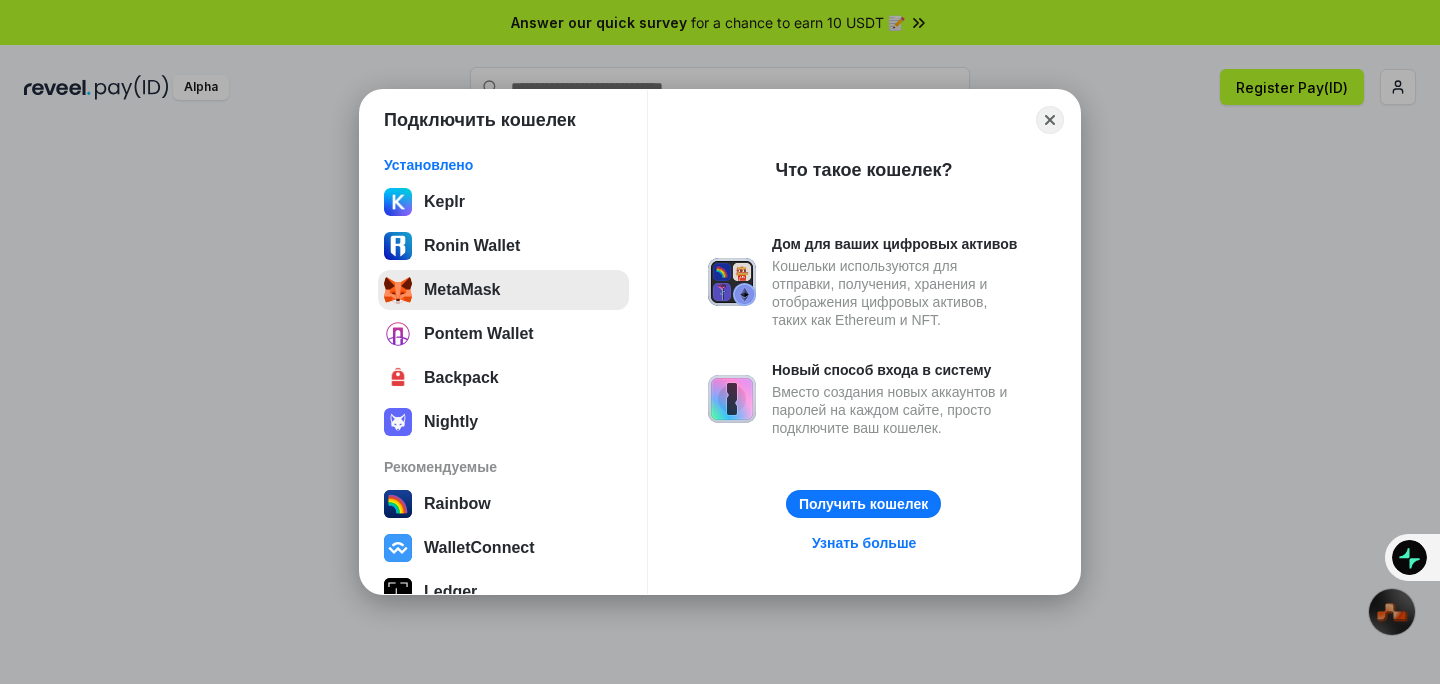 click on "MetaMask" at bounding box center (503, 290) 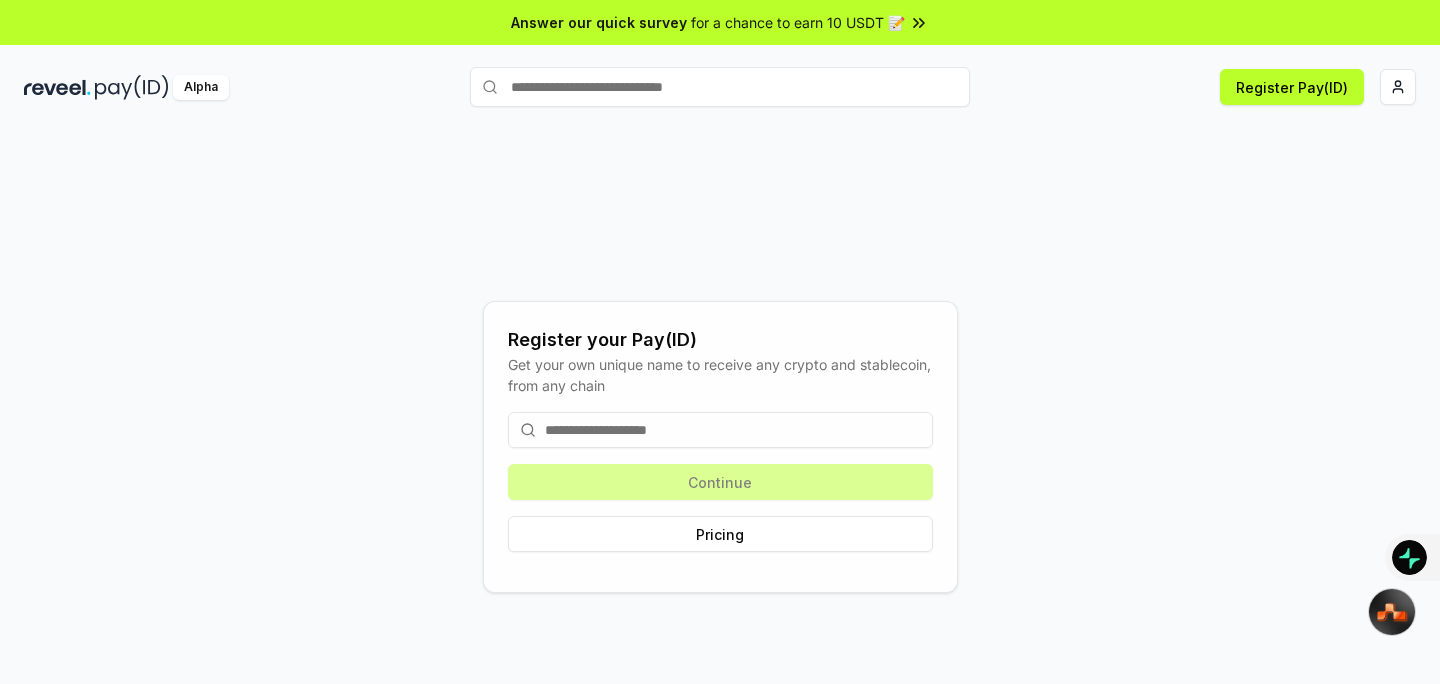 click on "Continue Pricing" at bounding box center (720, 482) 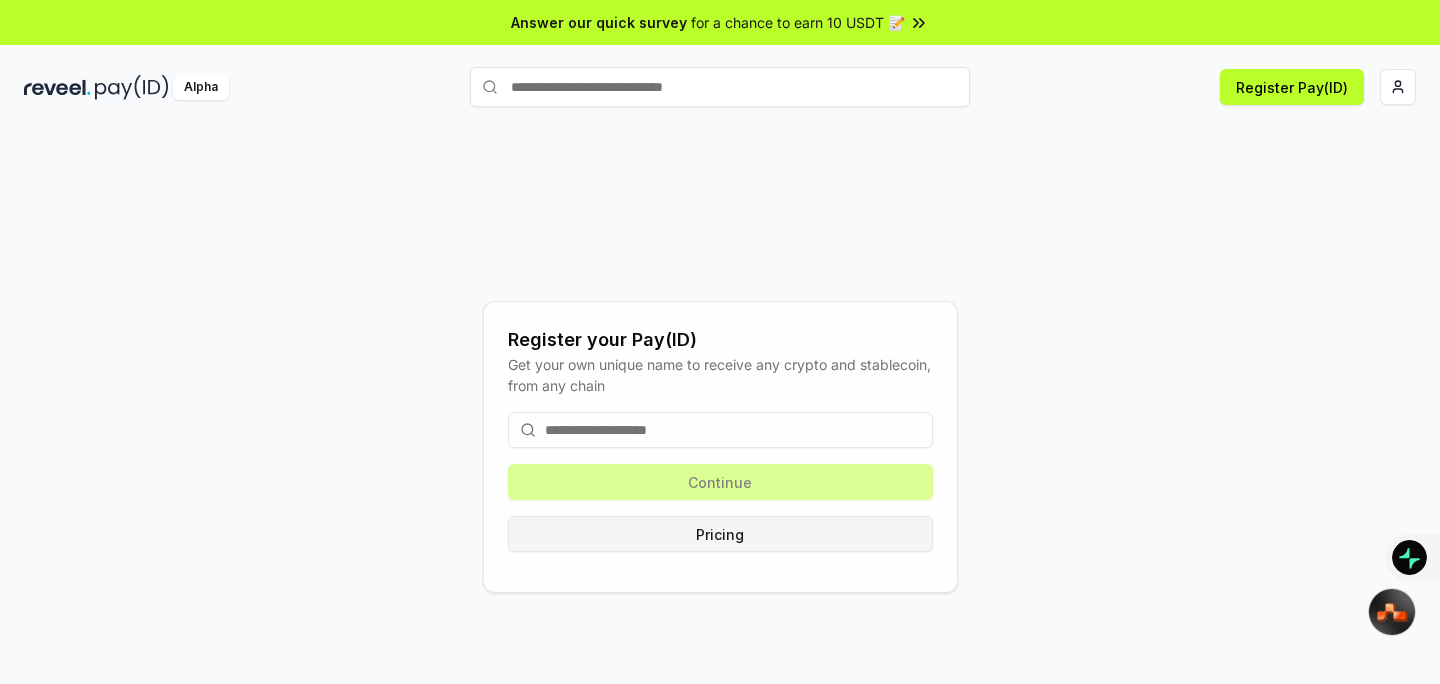 click on "Pricing" at bounding box center [720, 534] 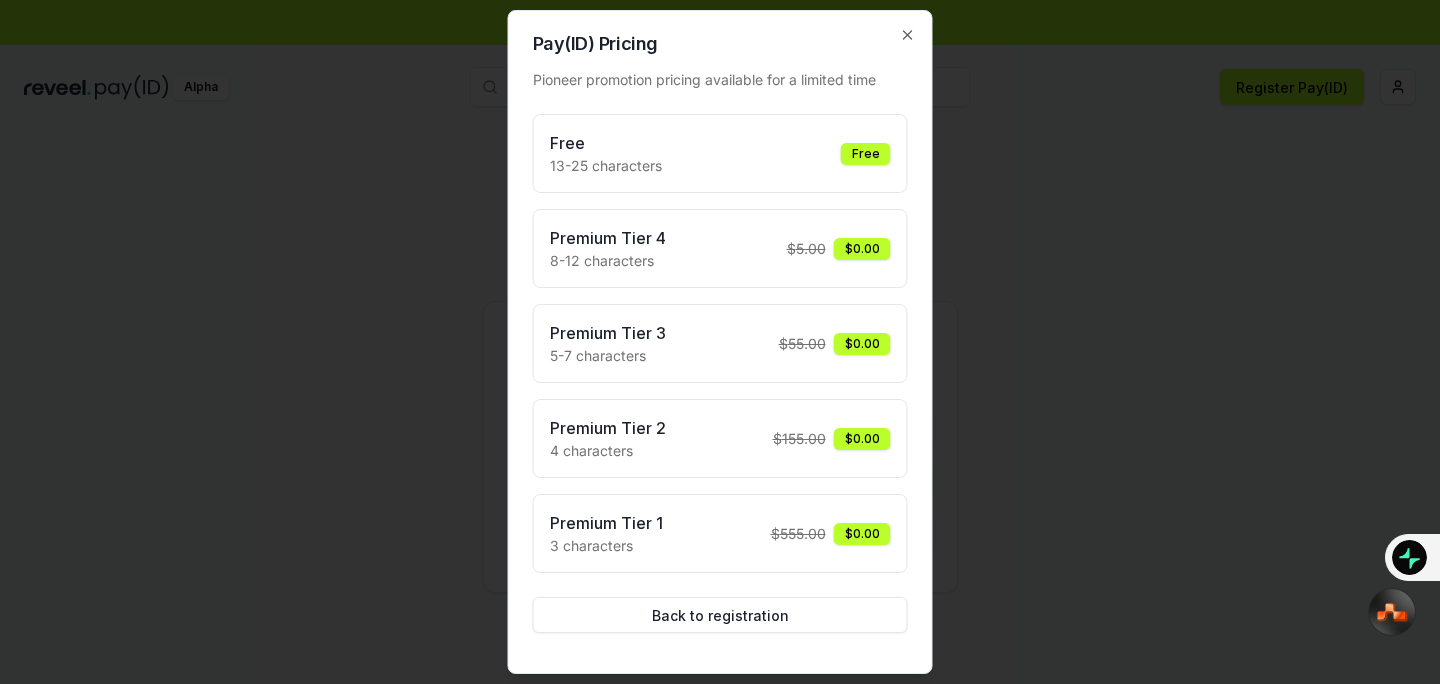 click on "Free 13-25 characters Free" at bounding box center [720, 153] 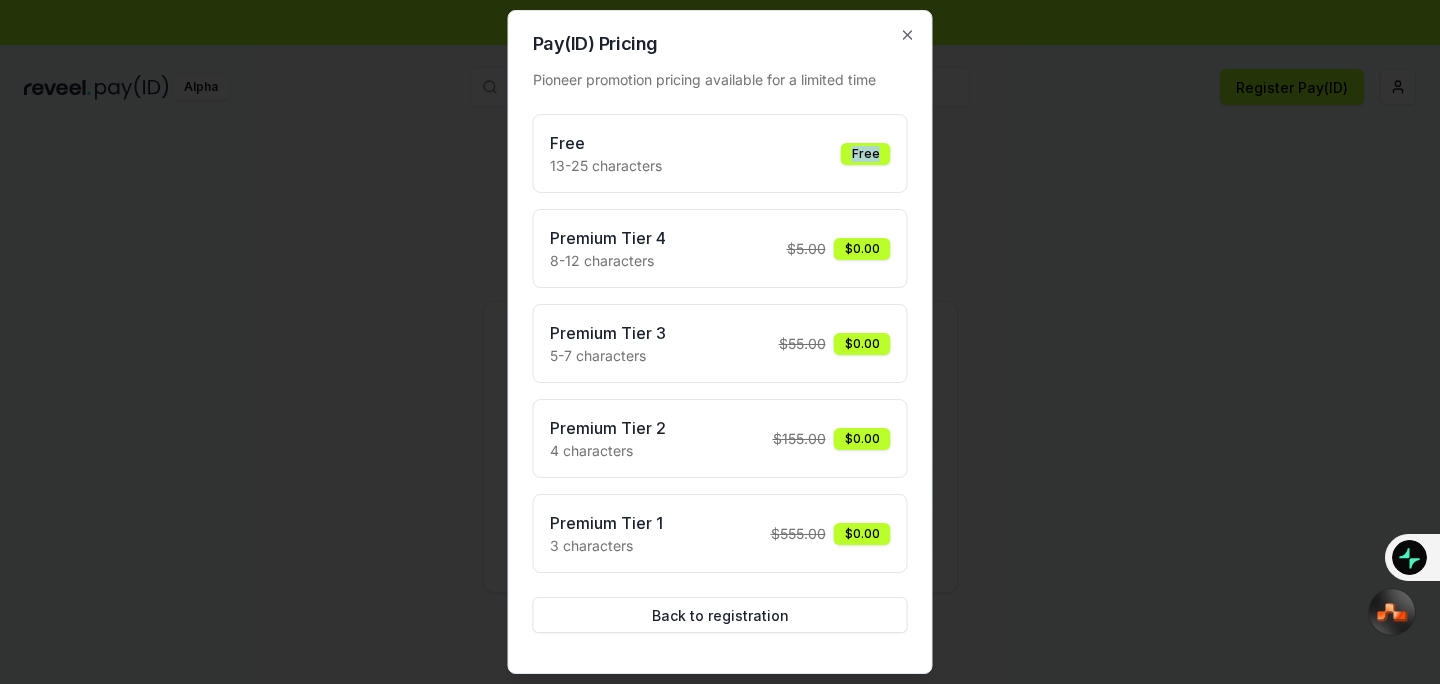 click on "Free" at bounding box center [866, 154] 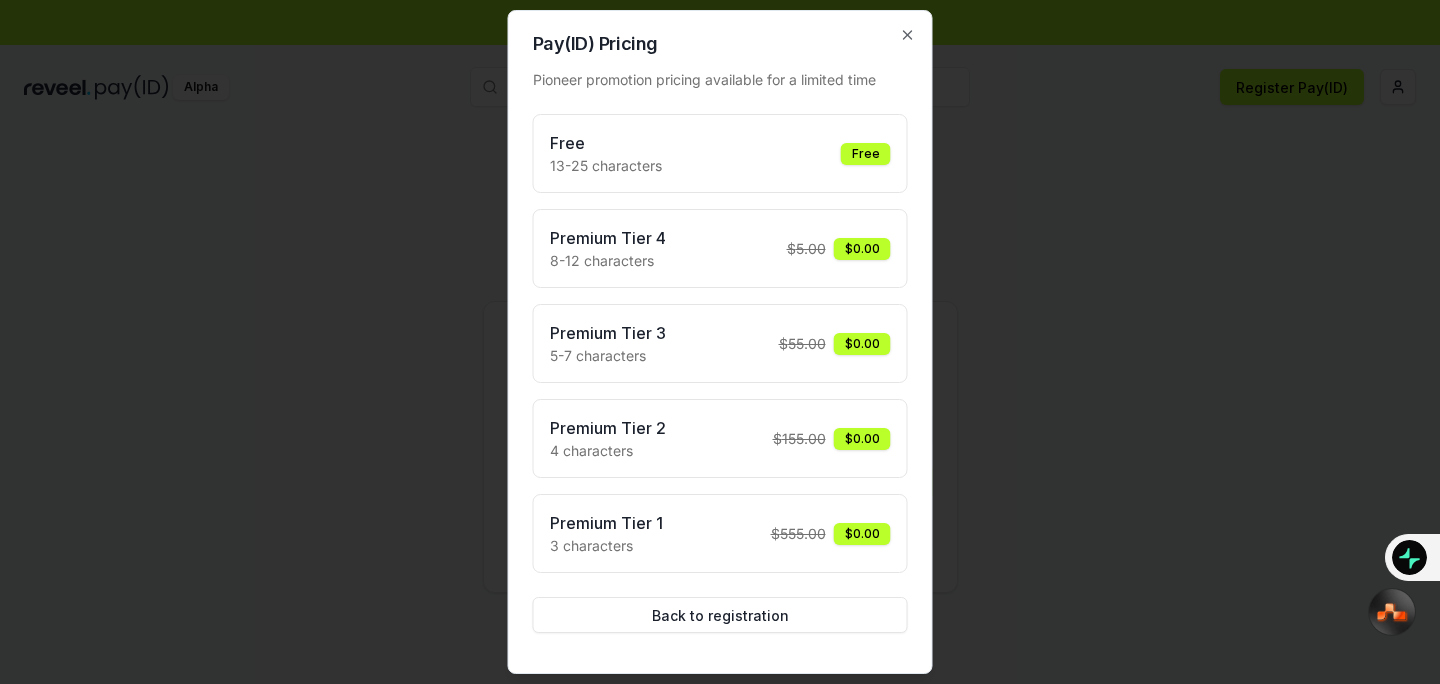 click on "Premium Tier 4 8-12 characters $ 5.00 $0.00" at bounding box center (720, 248) 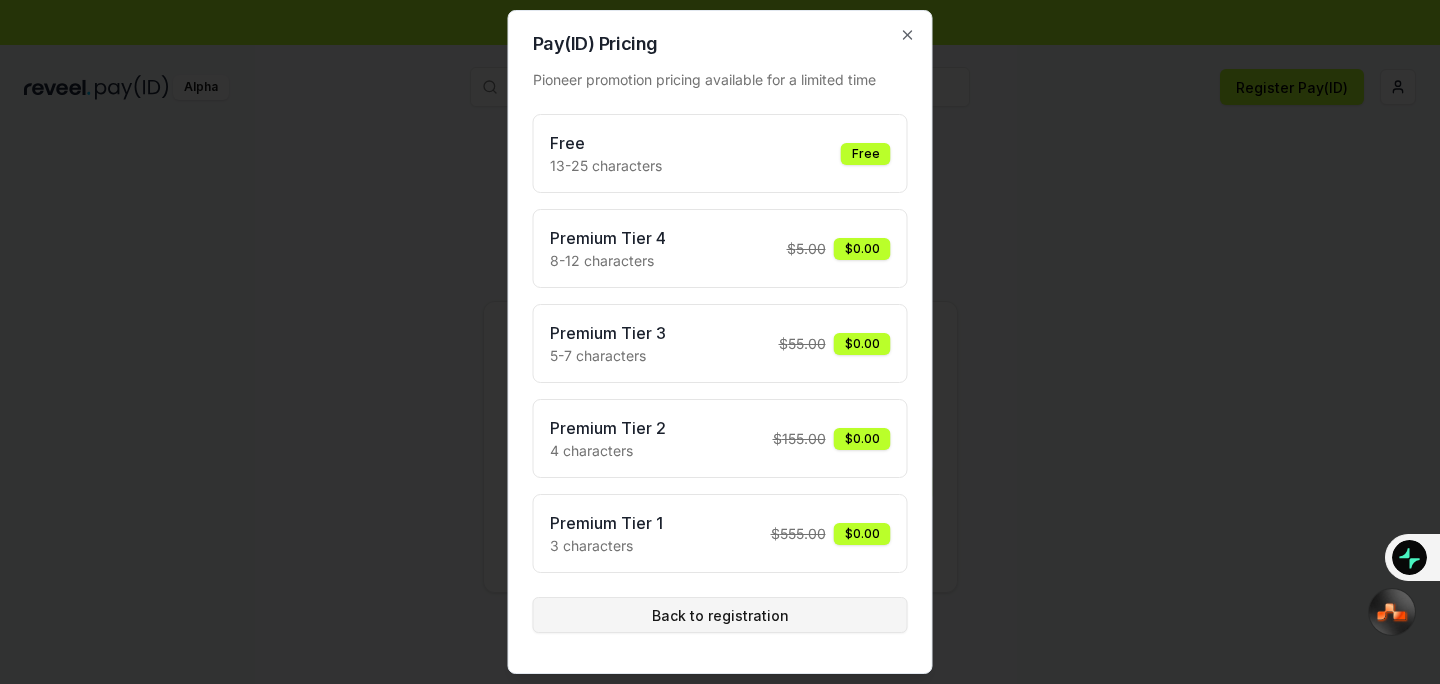 click on "Back to registration" at bounding box center [720, 615] 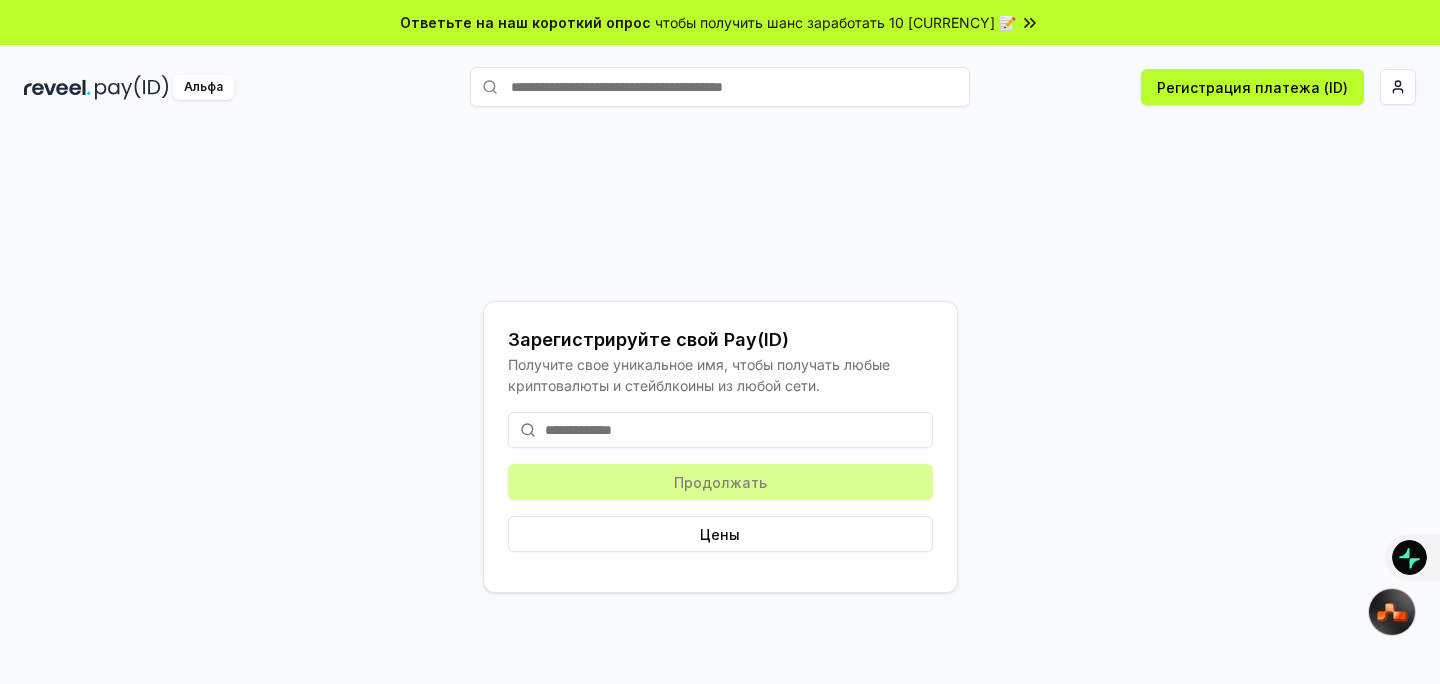click at bounding box center (720, 430) 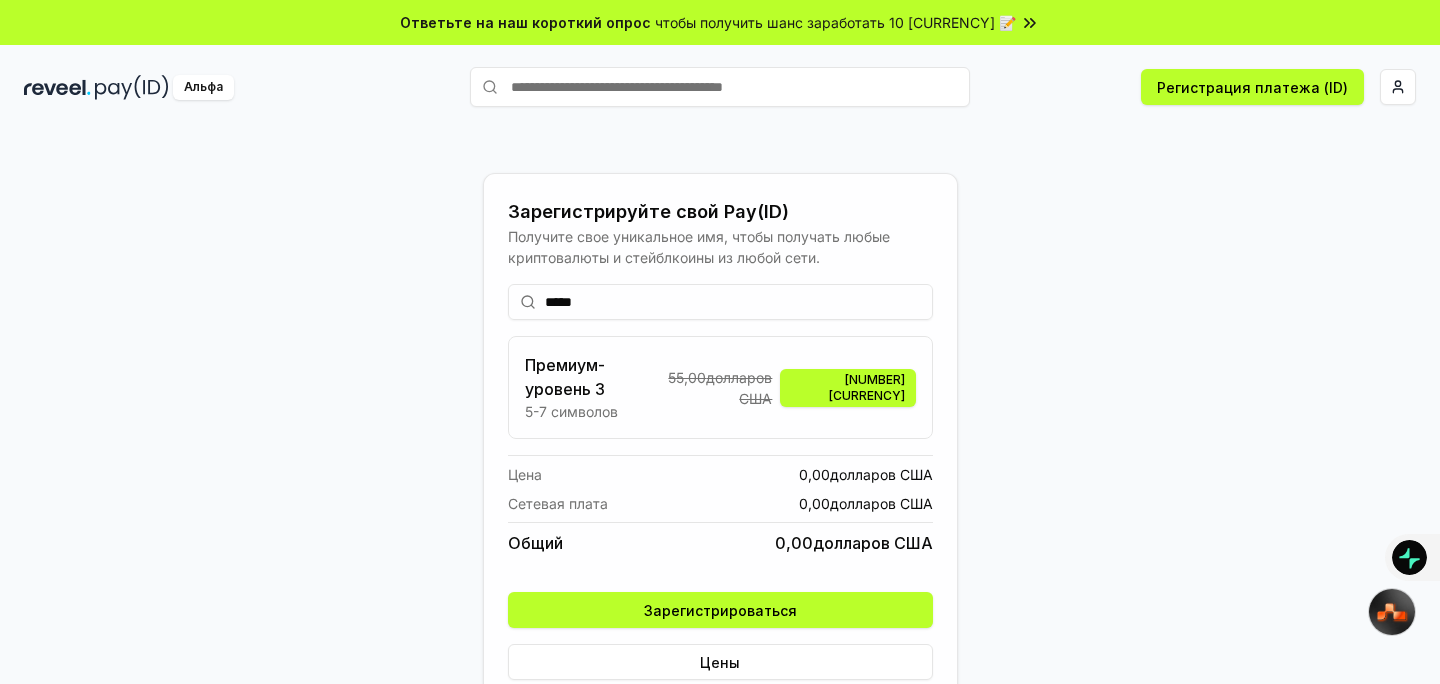 type on "*****" 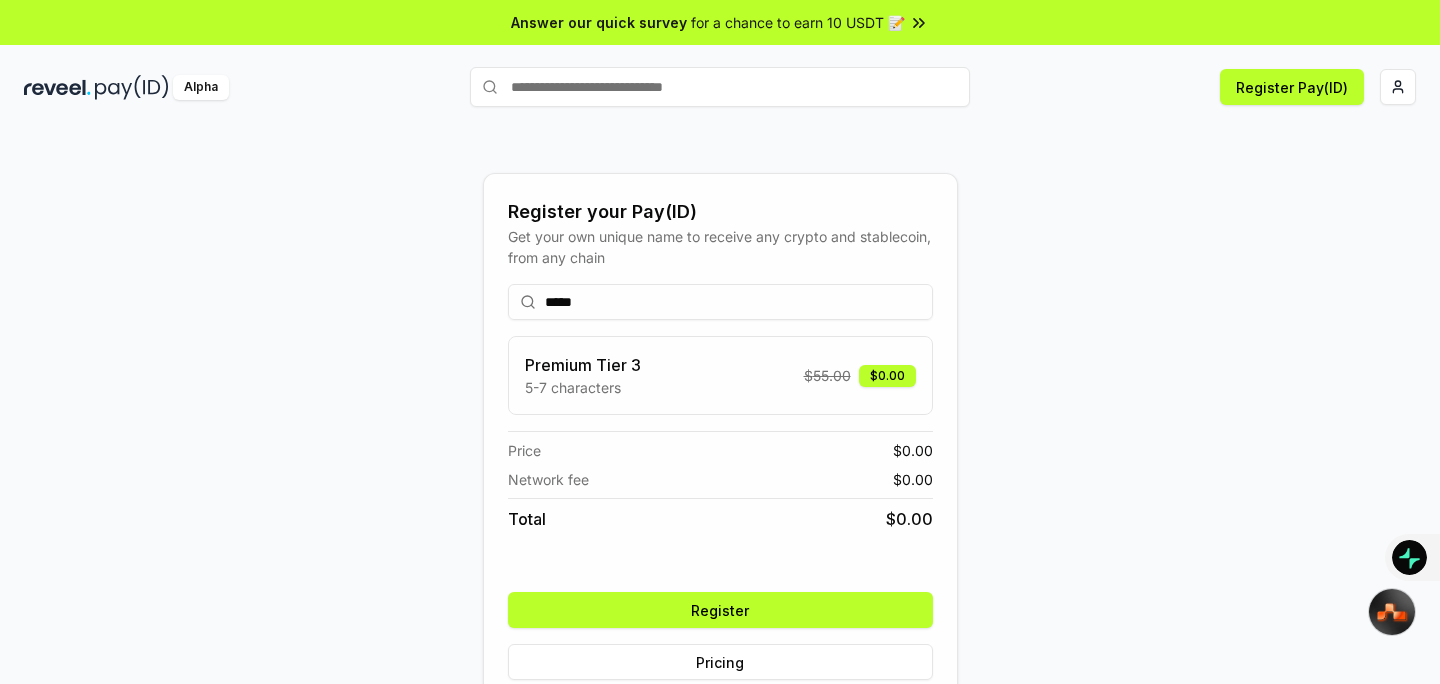 click on "Register" at bounding box center (720, 610) 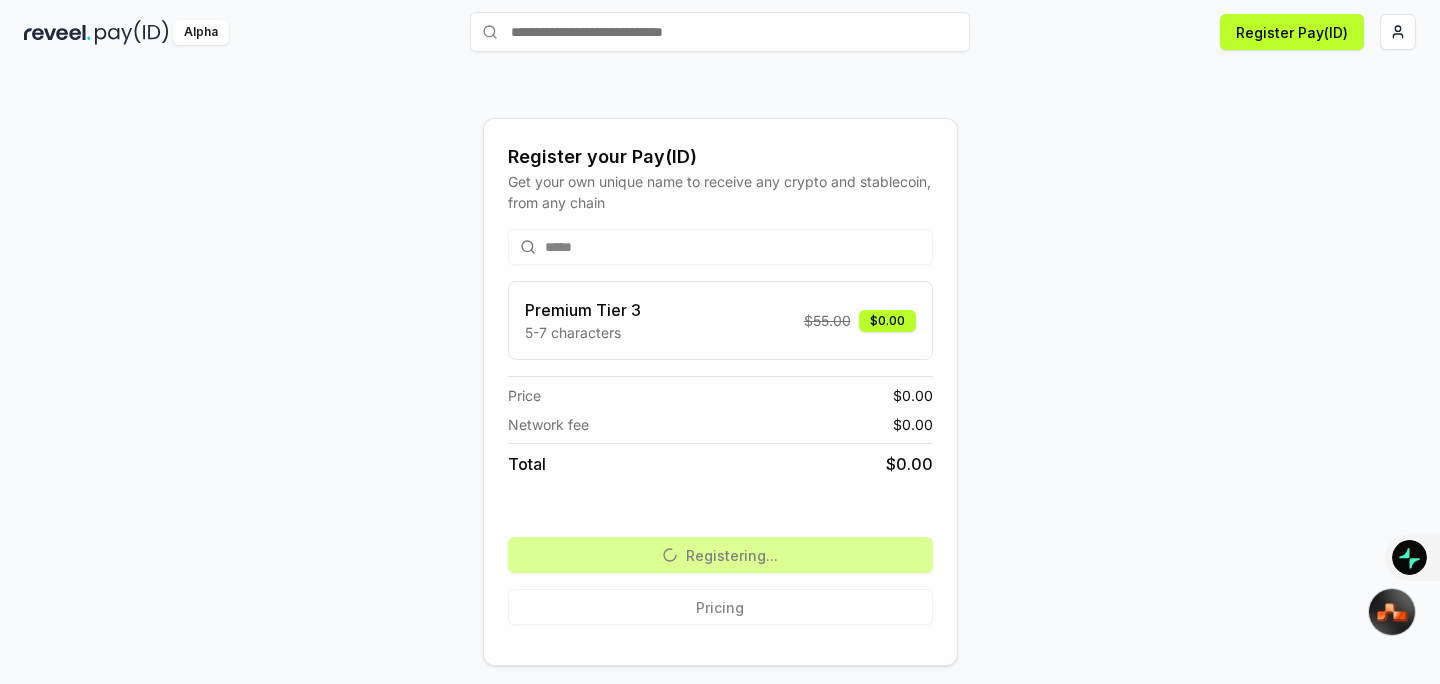 scroll, scrollTop: 57, scrollLeft: 0, axis: vertical 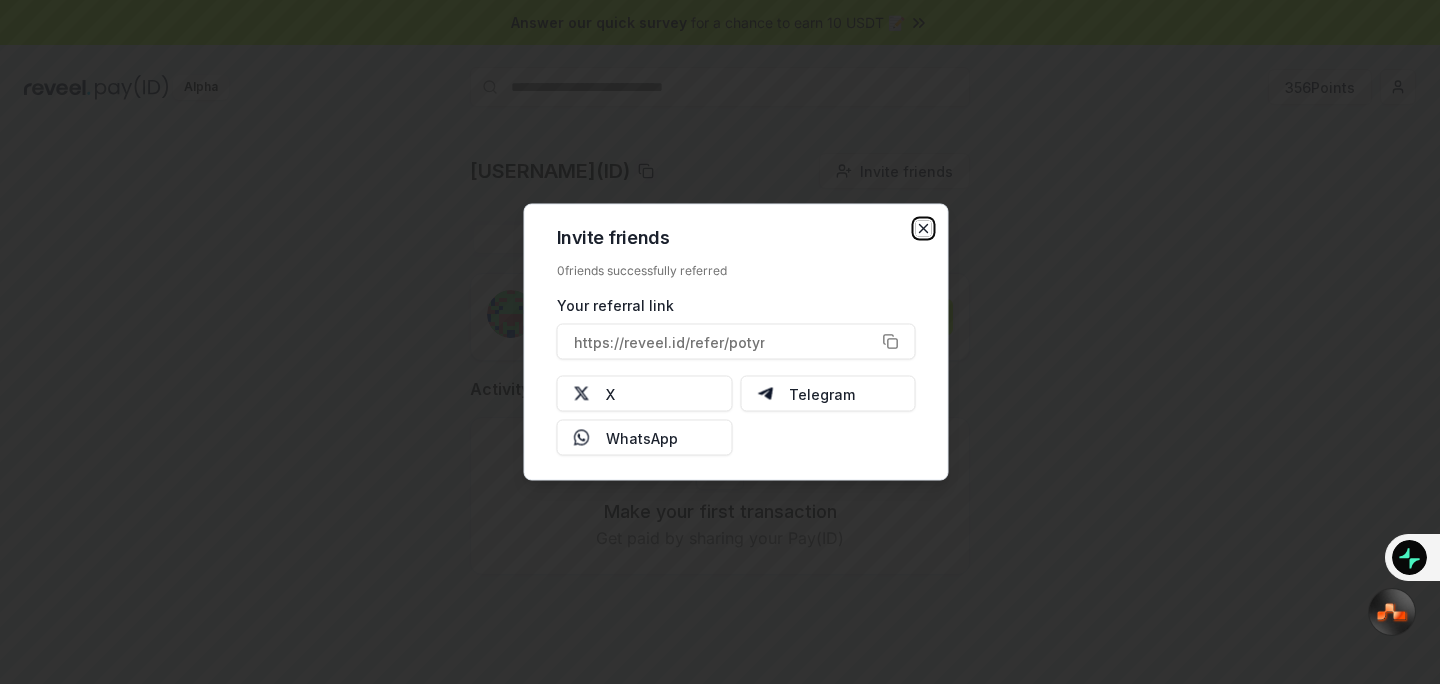 click 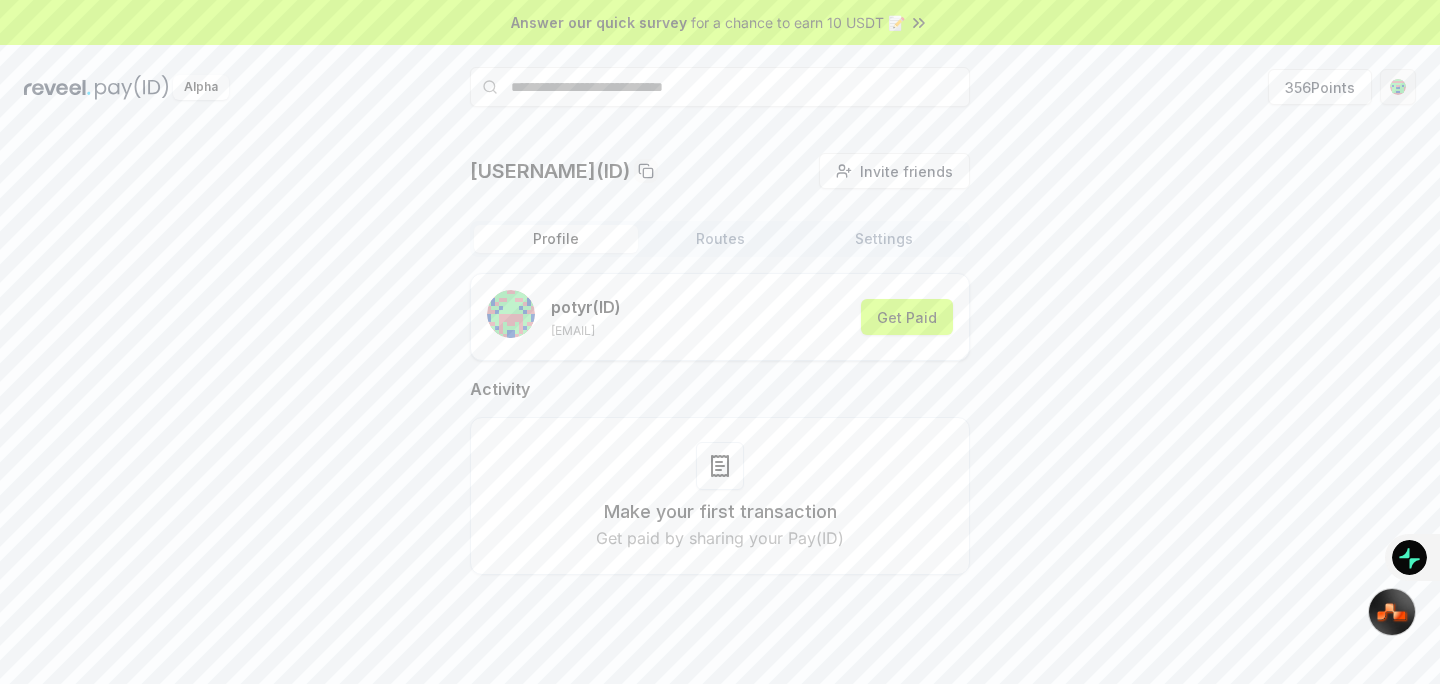 click on "Answer our quick survey for a chance to earn 10 USDT 📝 Alpha   356  Points potyr(ID) Invite friends Invite Profile Routes Settings potyr (ID) potyr4554@gmail.com Get Paid Activity Make your first transaction Get paid by sharing your Pay(ID) Quick Buy" at bounding box center (720, 342) 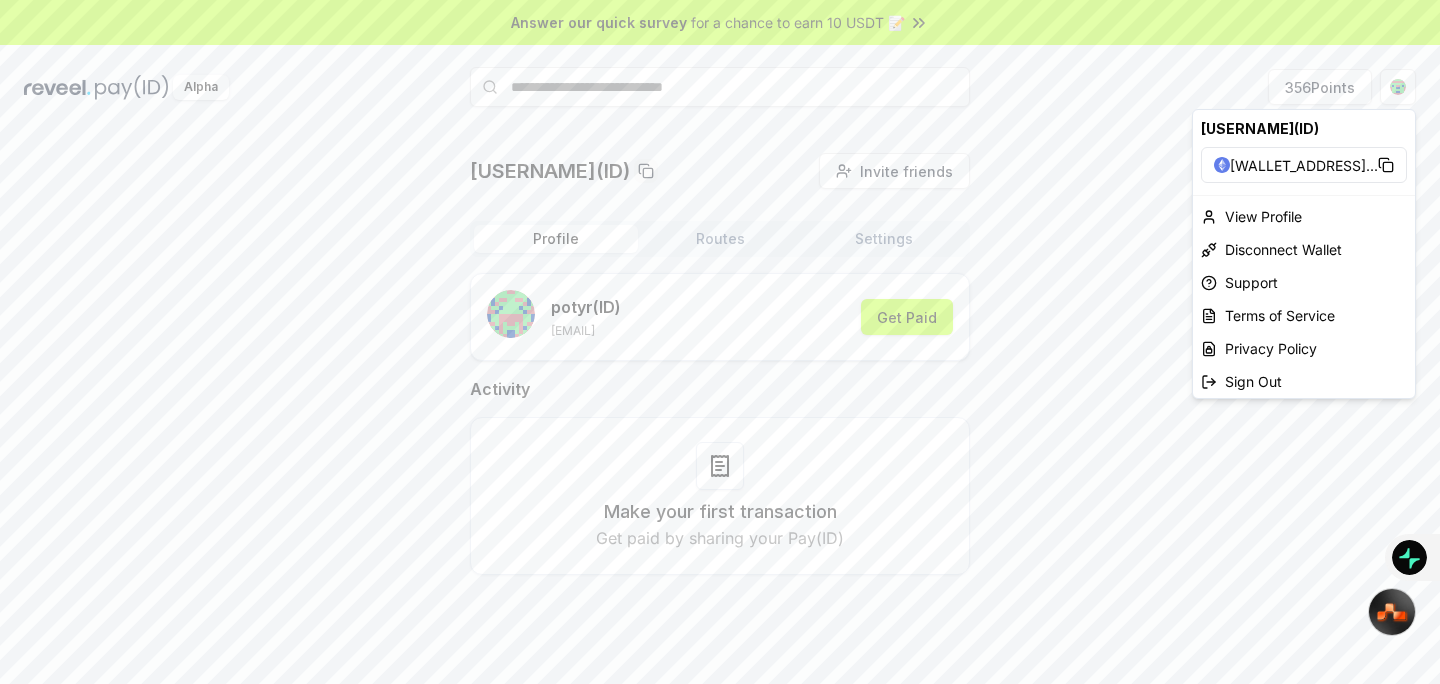 click on "Answer our quick survey for a chance to earn 10 USDT 📝 Alpha   356  Points potyr(ID) Invite friends Invite Profile Routes Settings potyr (ID) potyr4554@gmail.com Get Paid Activity Make your first transaction Get paid by sharing your Pay(ID) Quick Buy potyr(ID)   0xF174b5e4e863 ...     View Profile   Disconnect Wallet   Support   Terms of Service   Privacy Policy   Sign Out" at bounding box center (720, 342) 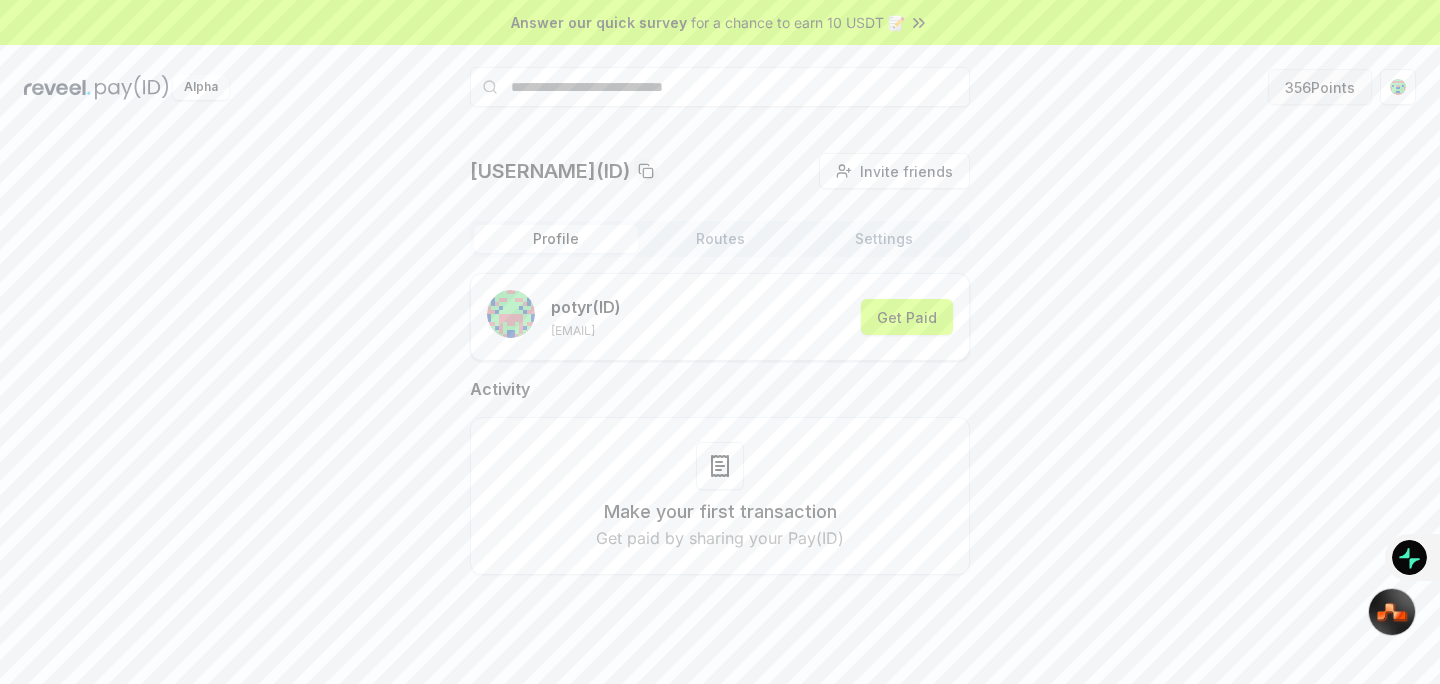 click on "356  Points" at bounding box center [1320, 87] 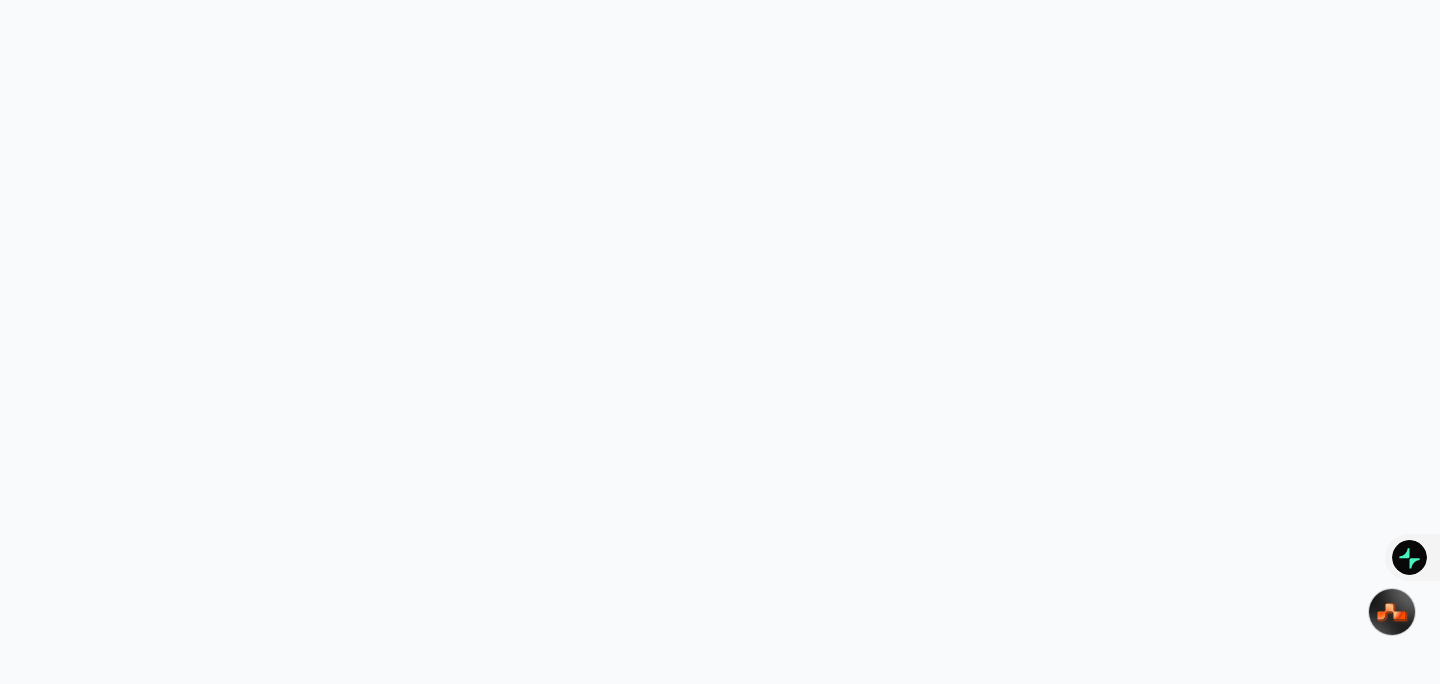 scroll, scrollTop: 0, scrollLeft: 0, axis: both 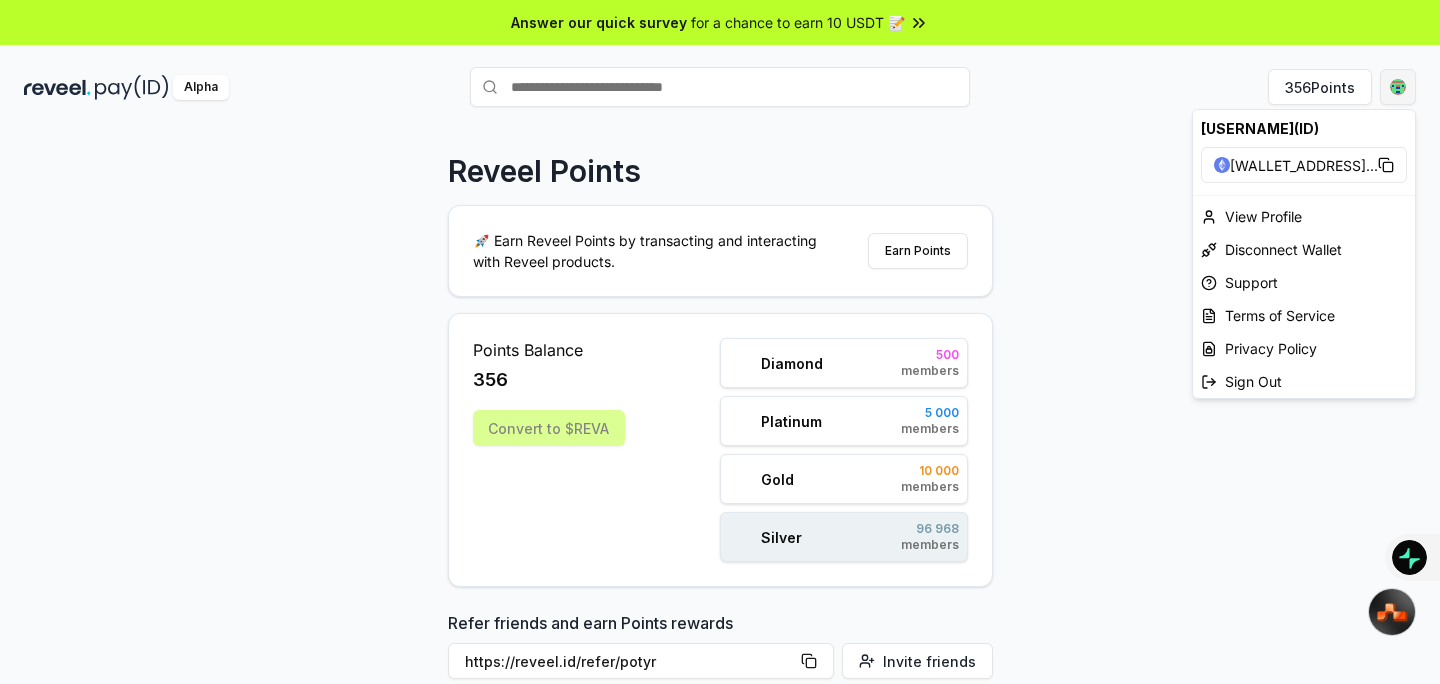 click on "Answer our quick survey for a chance to earn 10 USDT 📝 Alpha 356 Points Reveel Points 🚀 Earn Reveel Points by transacting and interacting with Reveel products. Earn Points Points Balance 356 Convert to $REVA Diamond 500 members Platinum 5 000 members Gold 10 000 members Silver 96 968 members Refer friends and earn Points rewards https://reveel.id/refer/[USERNAME] Invite friends Join the discussion on Discord Join Discord 31.2K community members Leaderboard Diamond Platinum Gold Silver Rank Pay(ID) Points # 81248 5 # 15501 [FIRST] [LAST] 5 # 15502 [USERNAME] 5 # 15503 [FIRST] [LAST] 5 # 15504 [LAST] 5 # 15505 [FIRST] [LAST] 5 # 15506 [FIRST] [LAST] 5 # 15507 [FIRST] [LAST] 5 # 15508 [FIRST] [LAST] 5 # 15509 [USERNAME] 5 # 15510 [FIRST] [LAST] 5 Previous 1 2 3 4 5 More pages 9697 Next Quick Buy [USERNAME](ID) 0xF174b5e4e863 ... View Profile Disconnect Wallet Support Terms of Service Privacy Policy Sign Out" at bounding box center (720, 342) 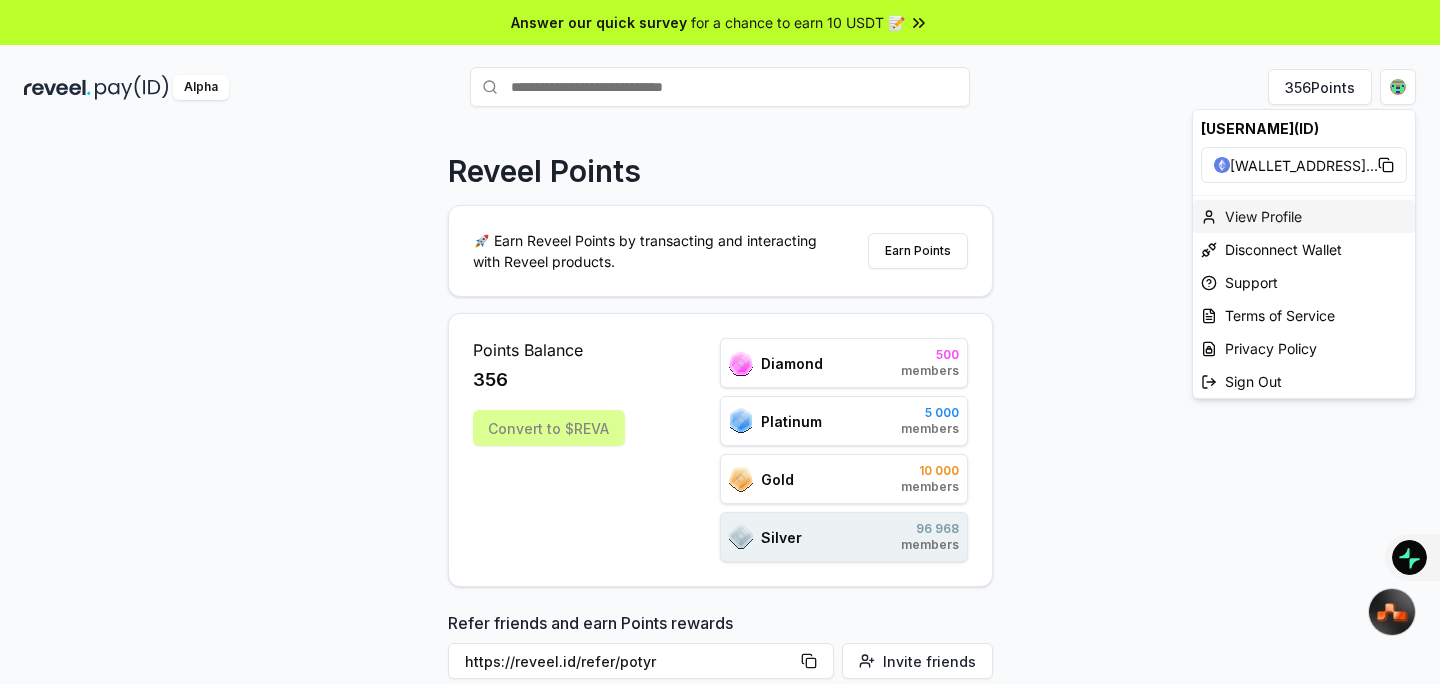 click on "View Profile" at bounding box center [1304, 216] 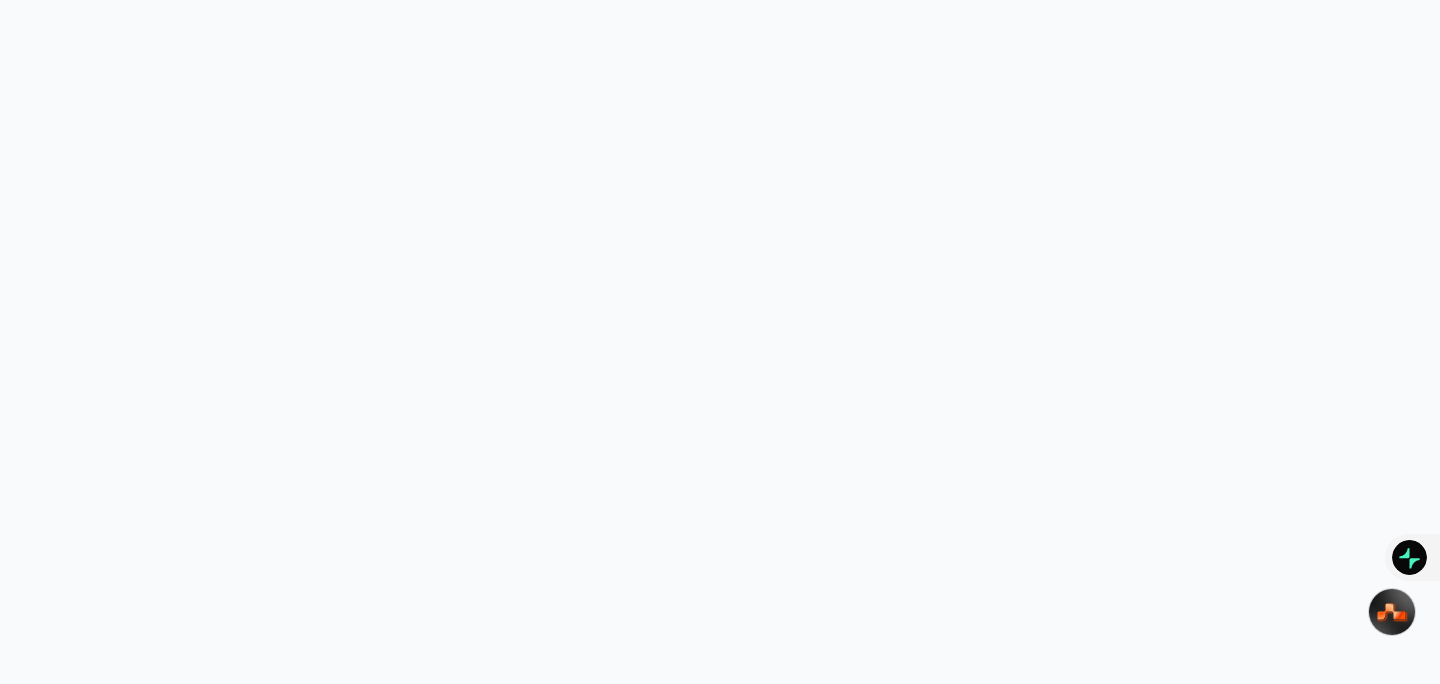 scroll, scrollTop: 0, scrollLeft: 0, axis: both 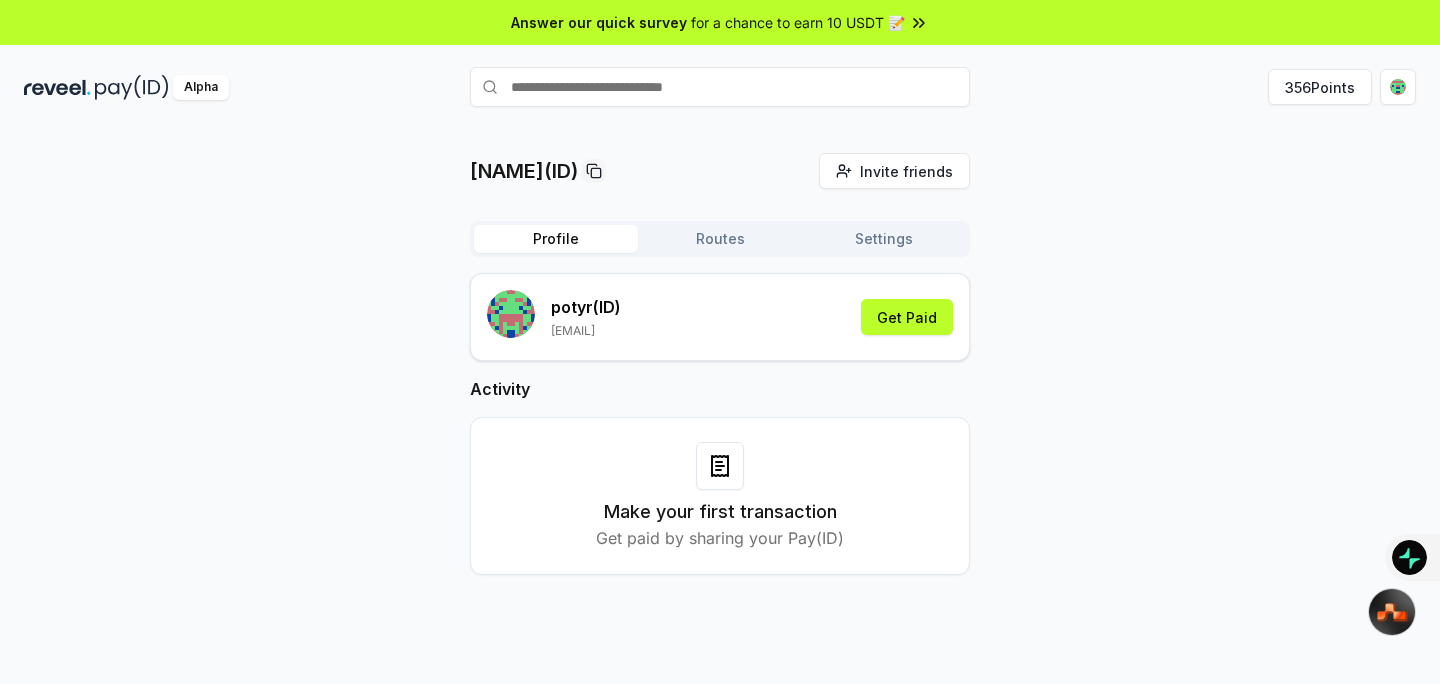 click on "Routes" at bounding box center (720, 239) 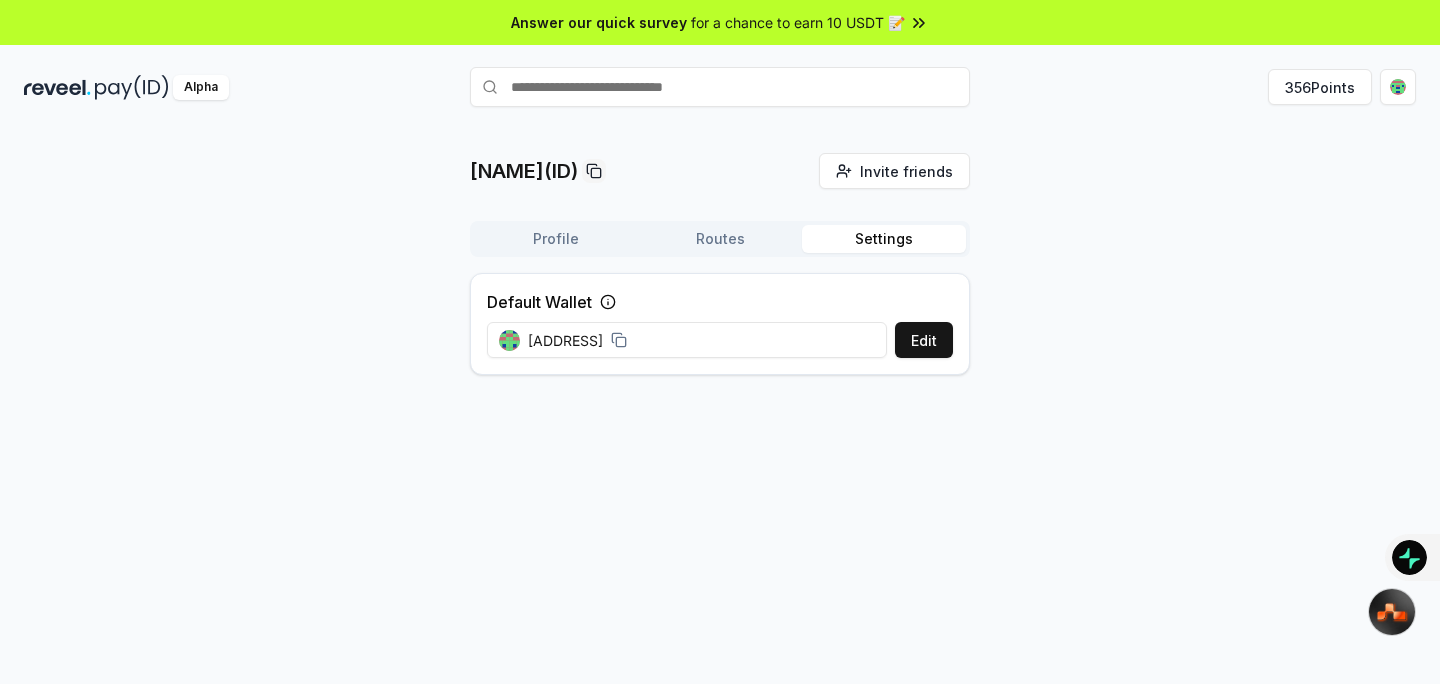 click on "Settings" at bounding box center [884, 239] 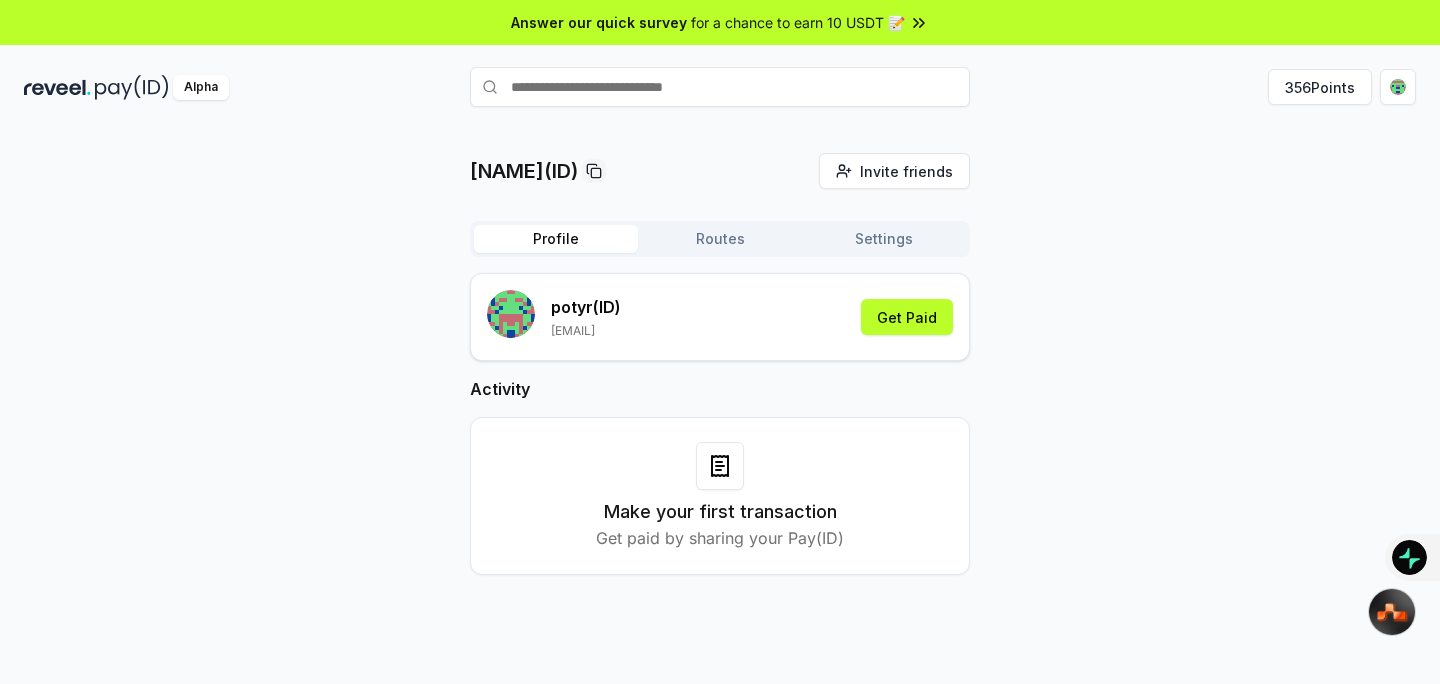 click on "Profile" at bounding box center (556, 239) 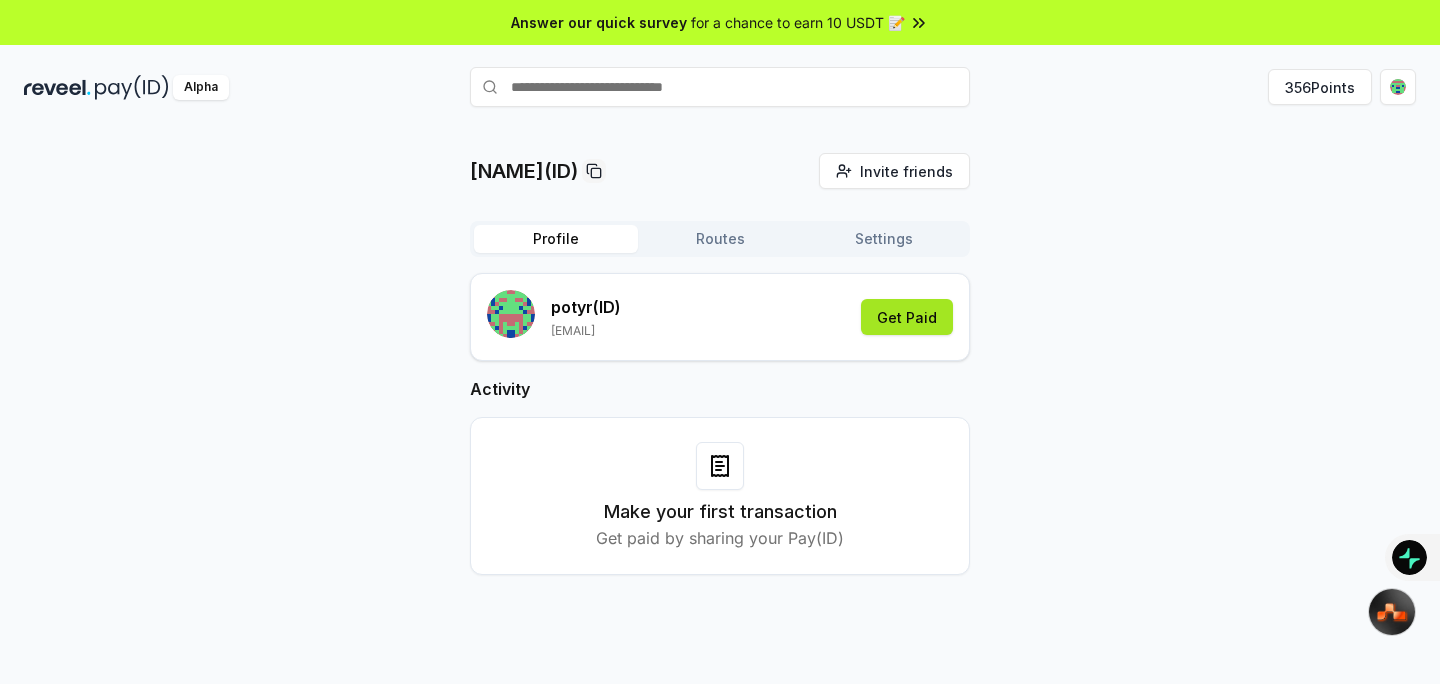 click on "Get Paid" at bounding box center (907, 317) 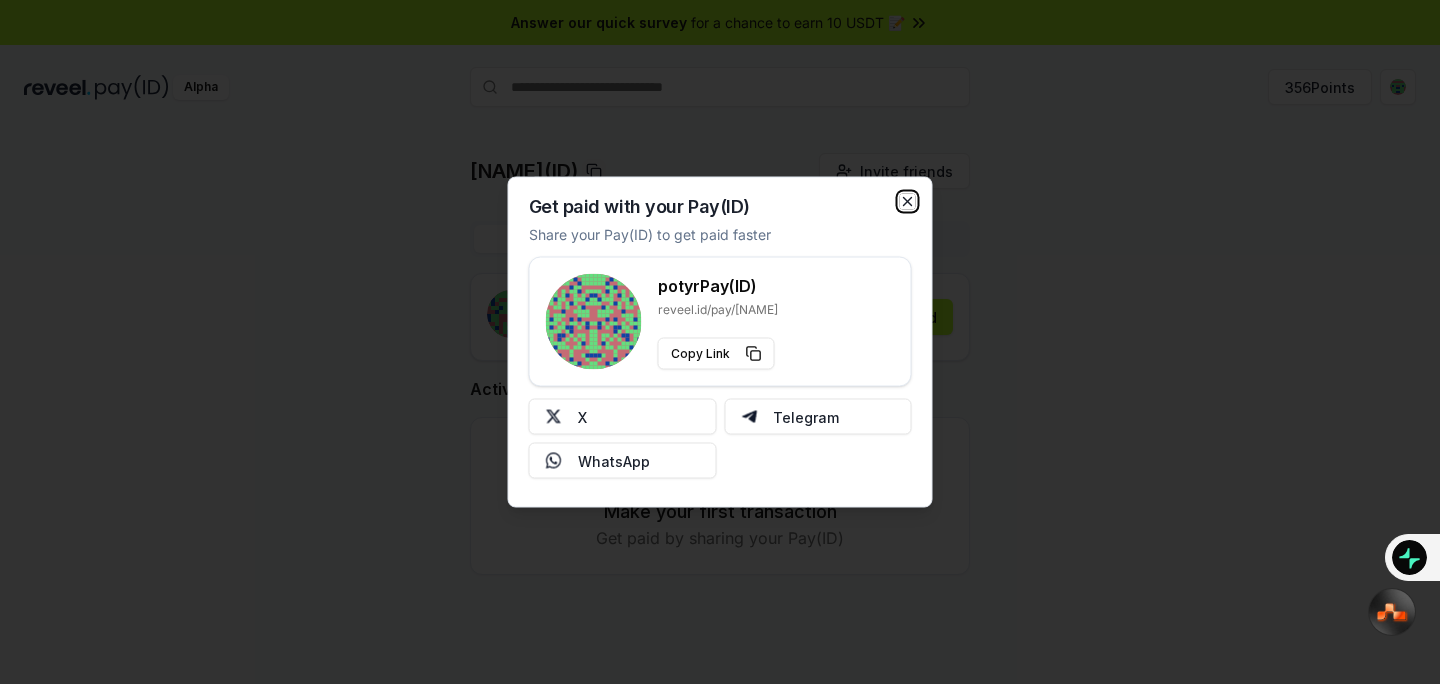 click 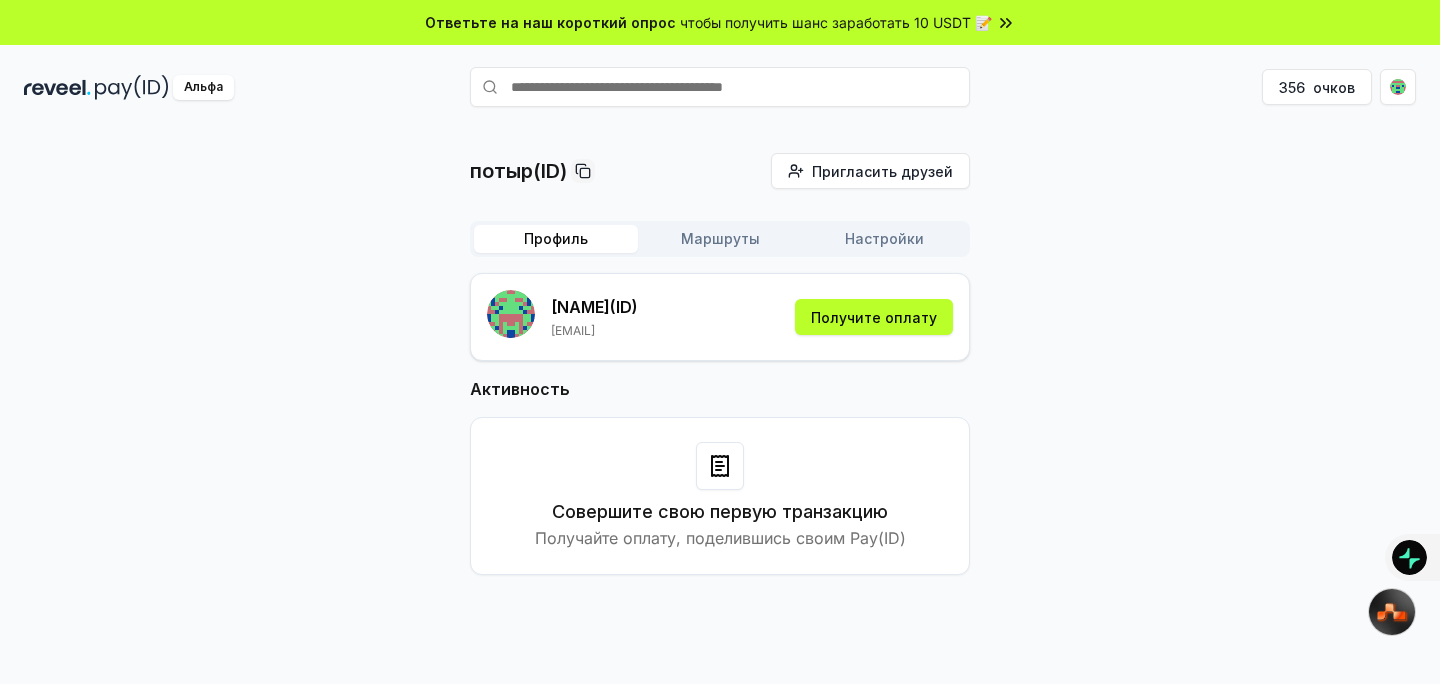 click on "потыр(ID) Пригласить друзей Приглашать Профиль Маршруты Настройки потыр  (ID) potyr4554@gmail.com Получите оплату Активность Совершите свою первую транзакцию Получайте оплату, поделившись своим Pay(ID)" at bounding box center [720, 380] 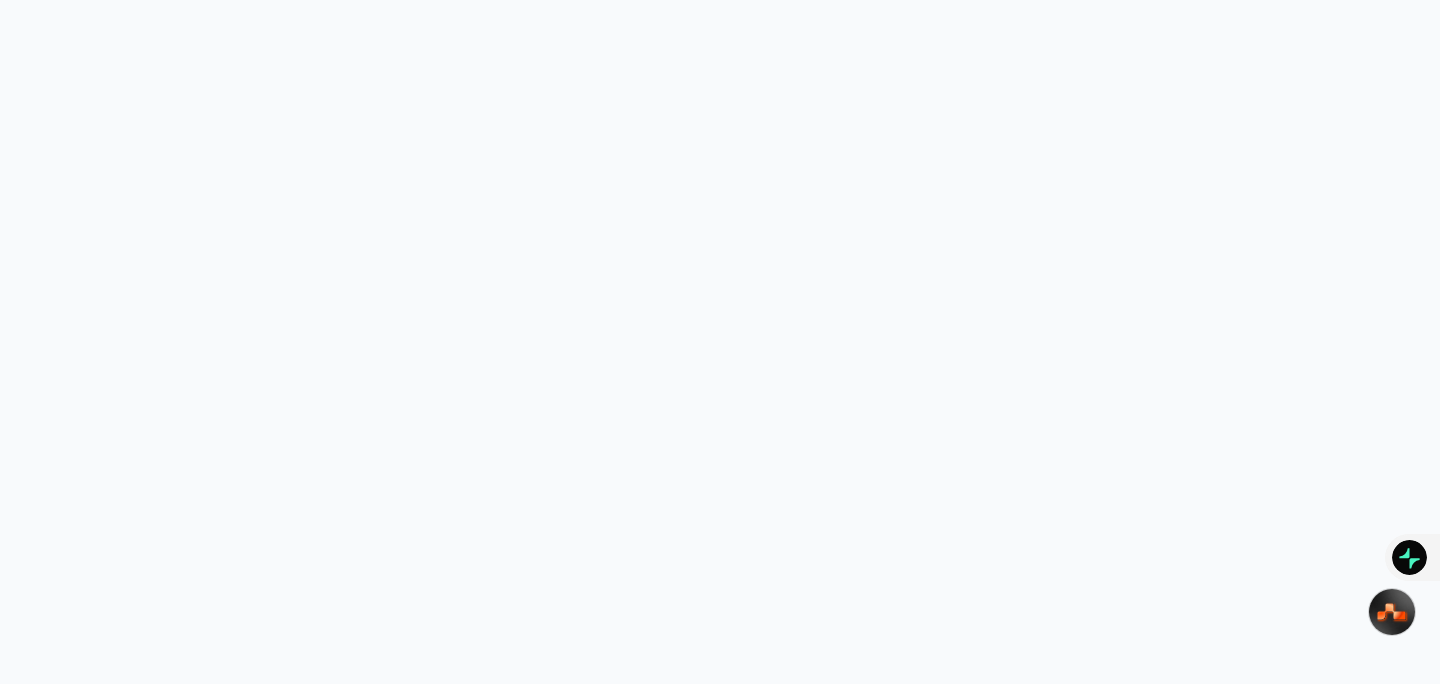 scroll, scrollTop: 0, scrollLeft: 0, axis: both 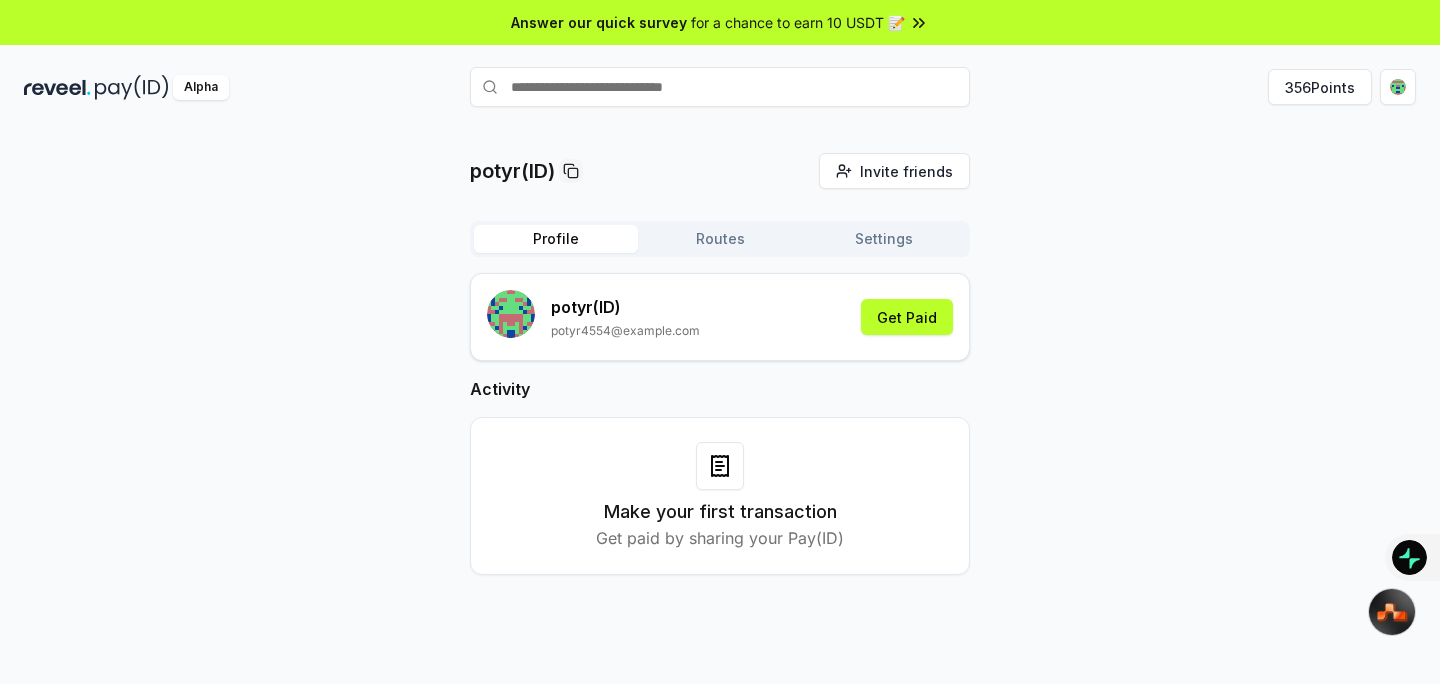 click at bounding box center (720, 466) 